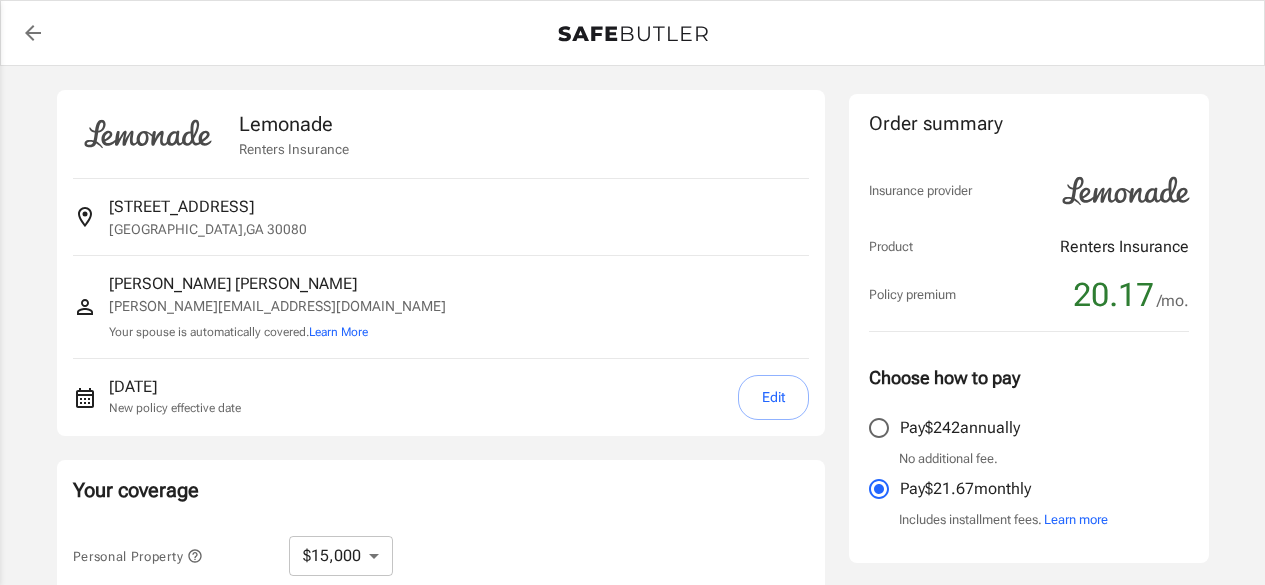 select on "15000" 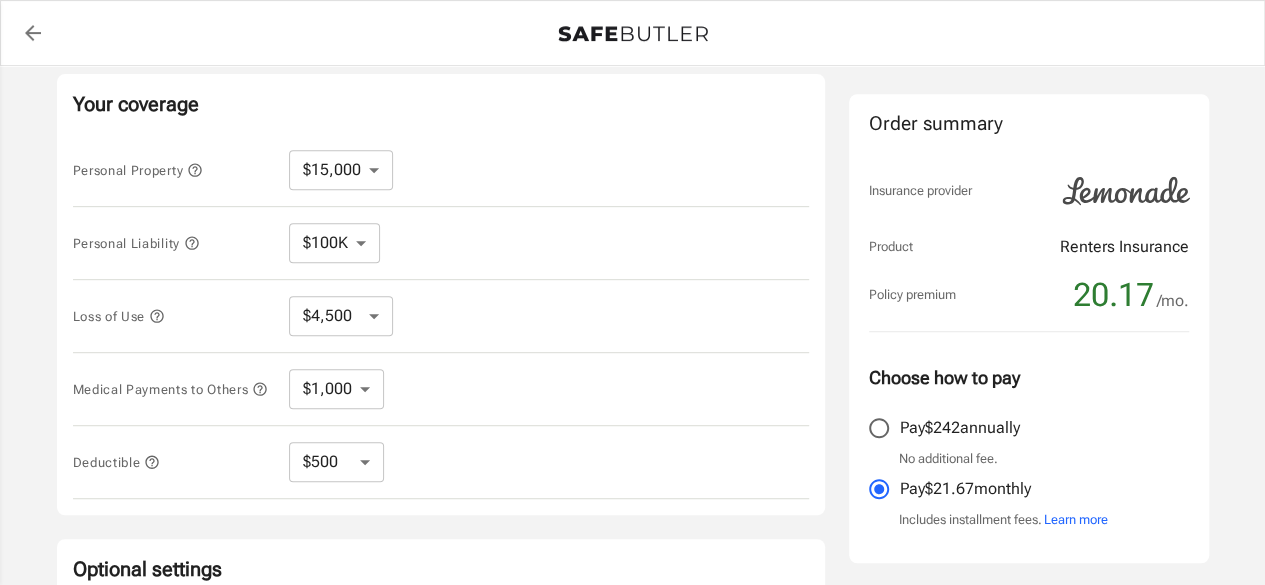 scroll, scrollTop: 414, scrollLeft: 0, axis: vertical 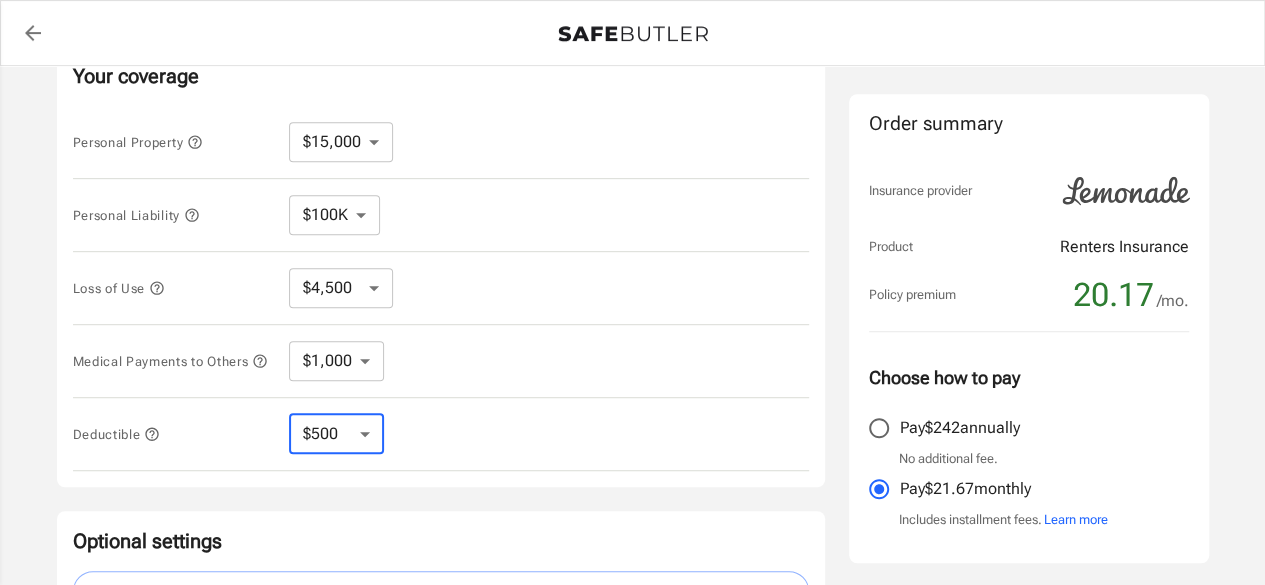 click on "$250 $500 $1,000 $2,500" at bounding box center [336, 434] 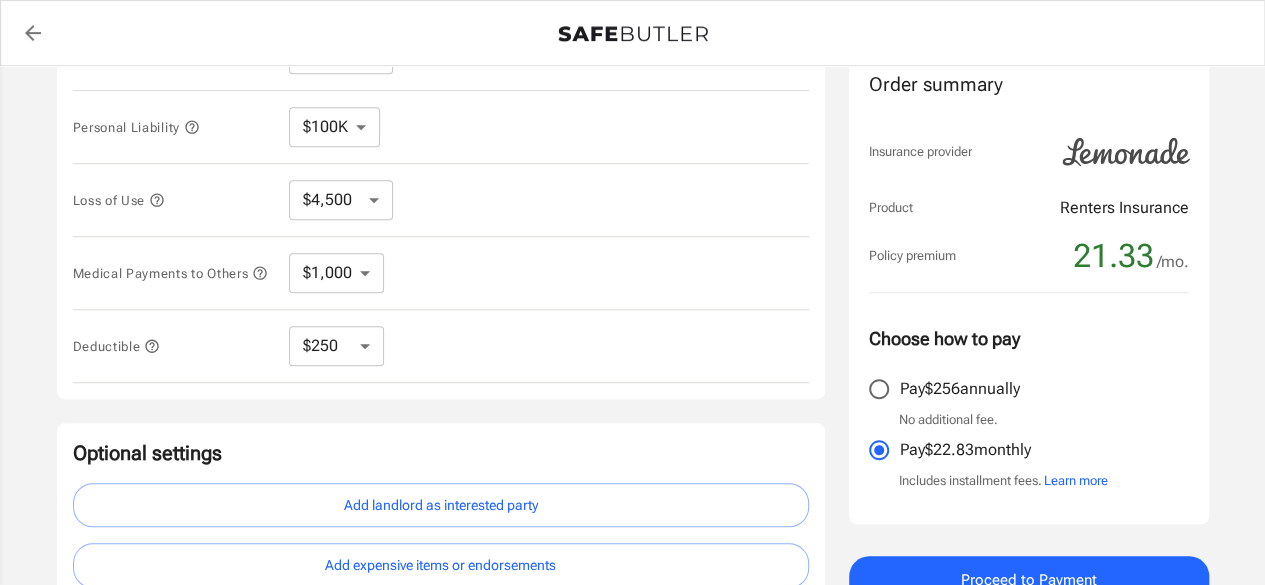 scroll, scrollTop: 488, scrollLeft: 0, axis: vertical 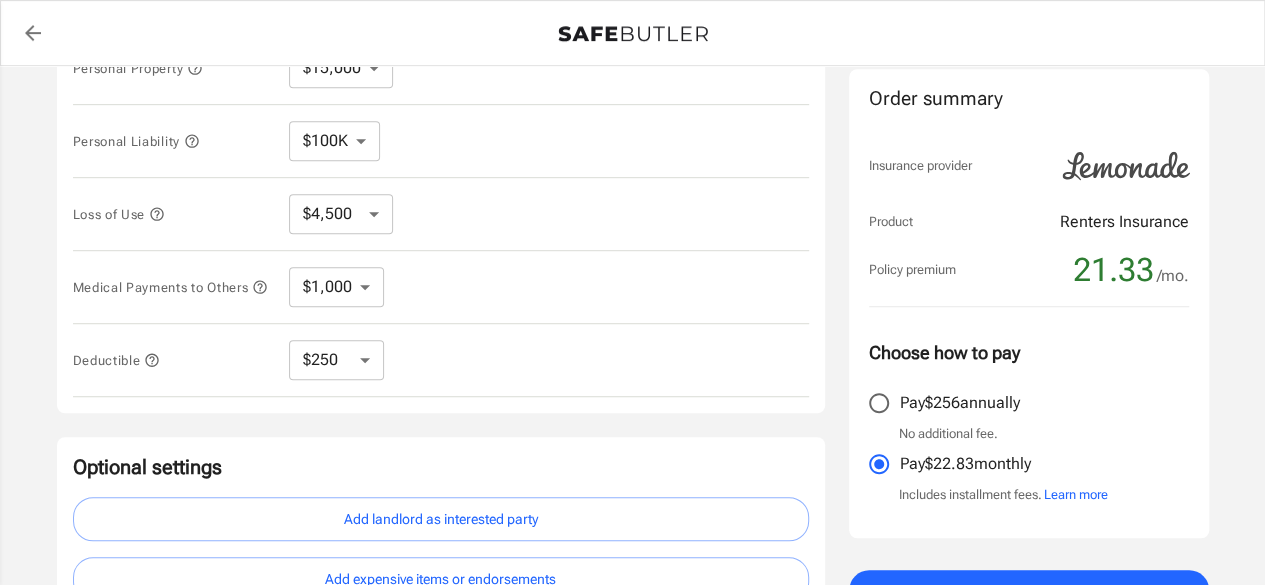 click on "$250 $500 $1,000 $2,500" at bounding box center (336, 360) 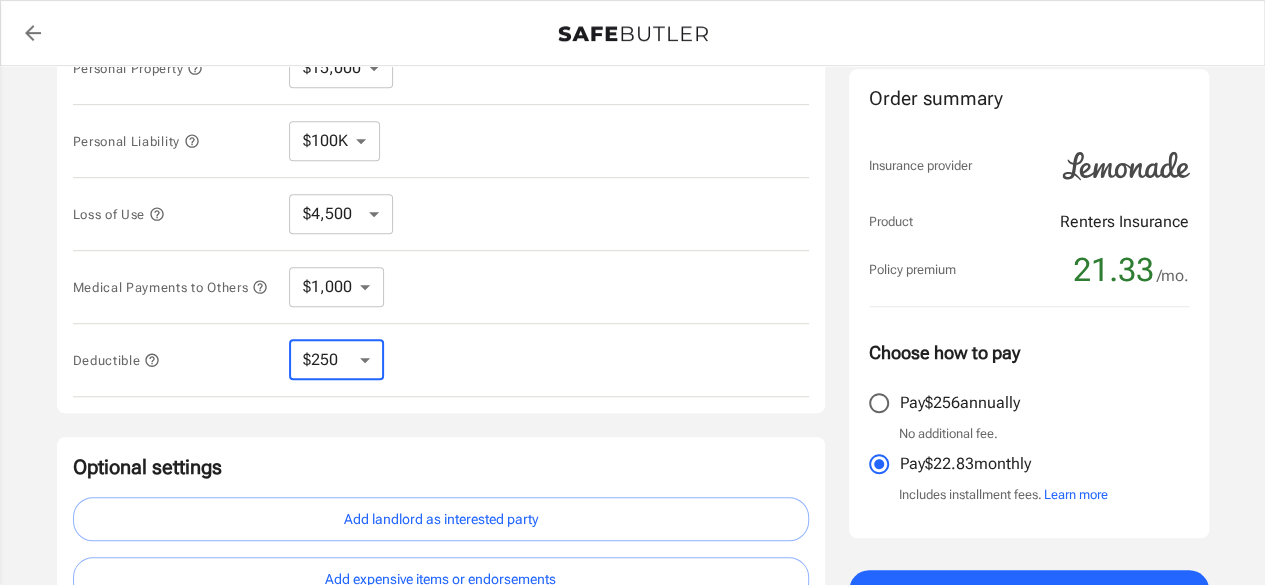 select on "500" 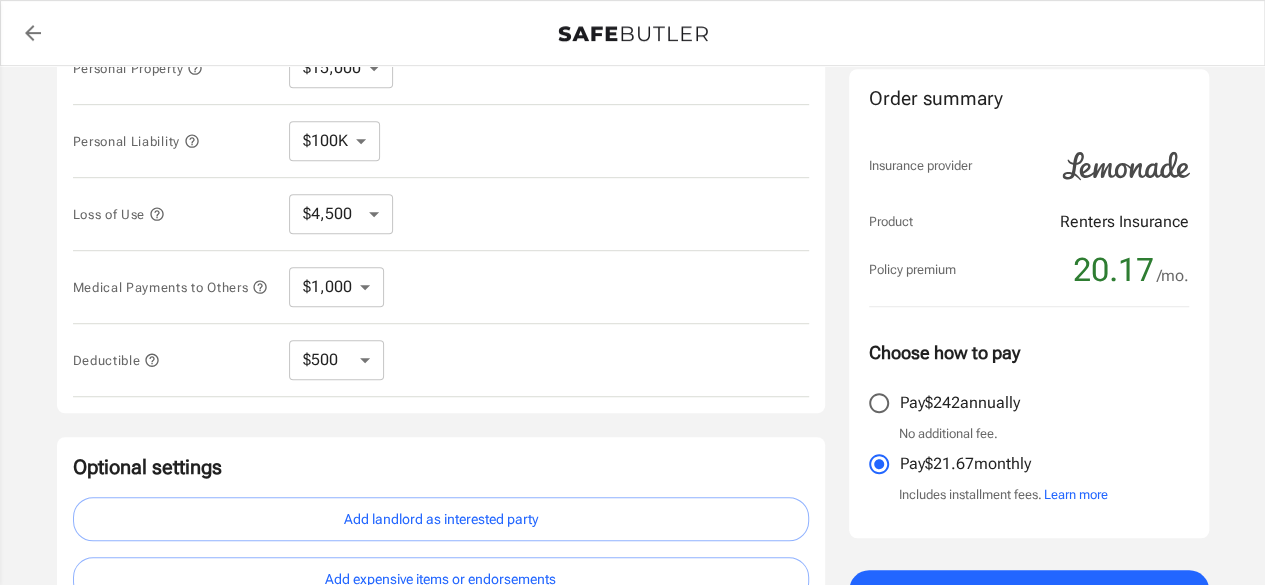click on "$250 $500 $1,000 $2,500" at bounding box center (336, 360) 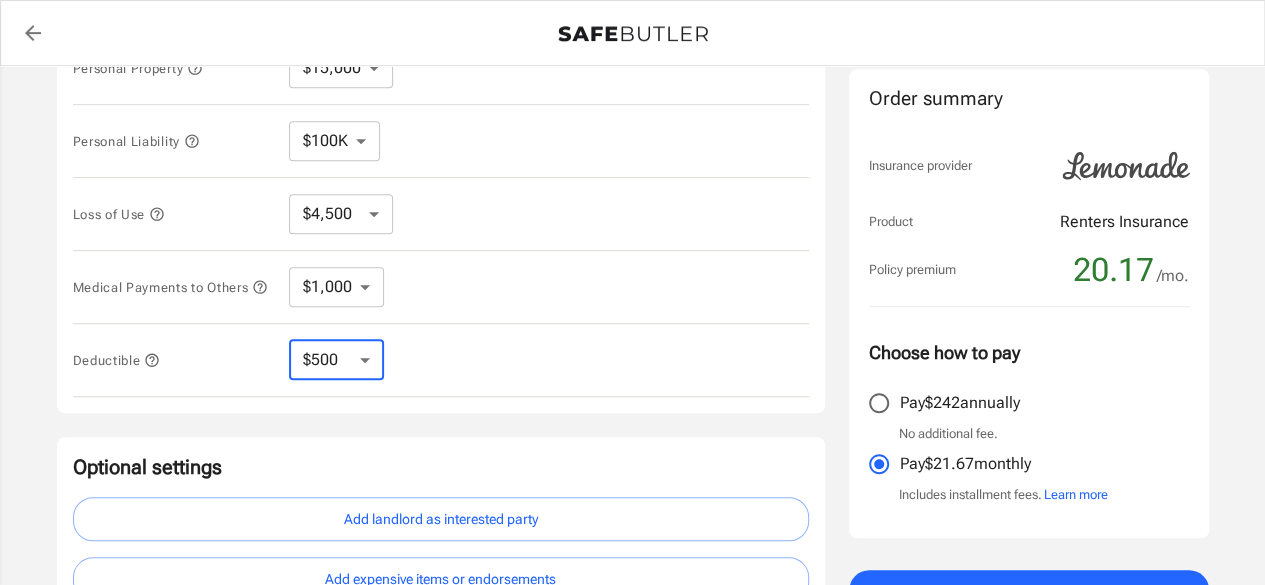 select on "250" 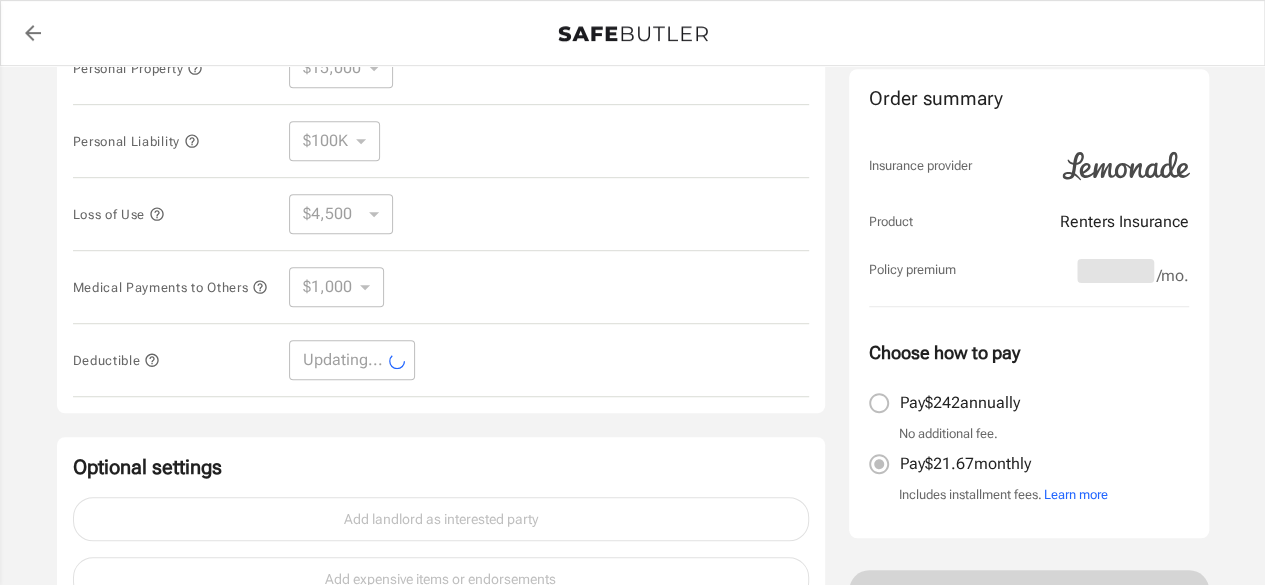 select on "250" 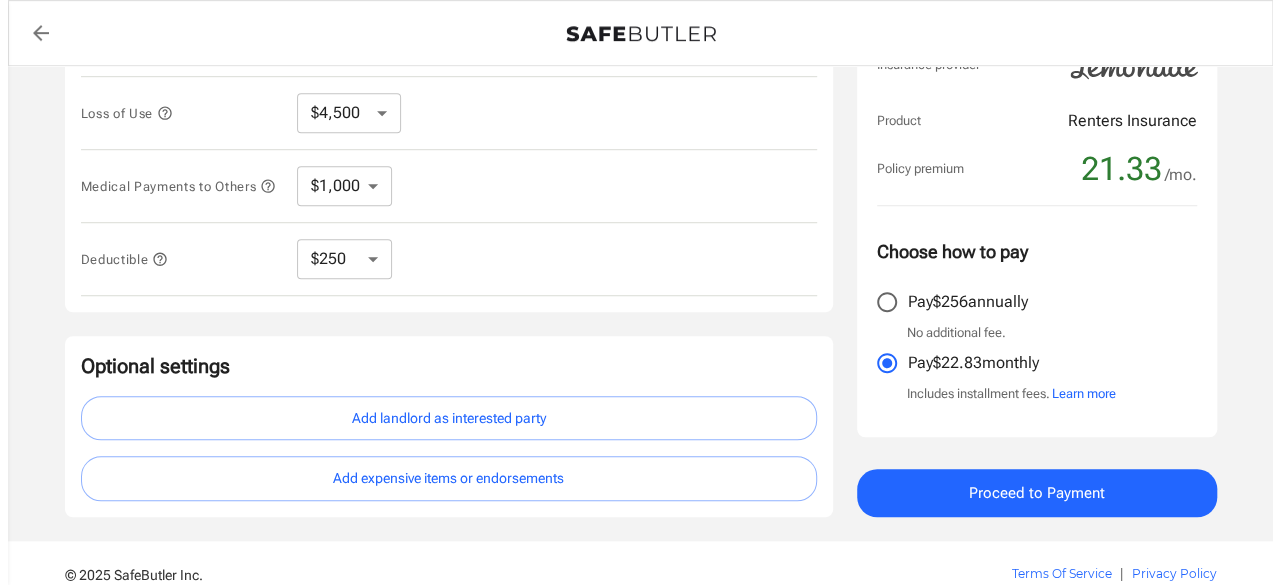 scroll, scrollTop: 622, scrollLeft: 0, axis: vertical 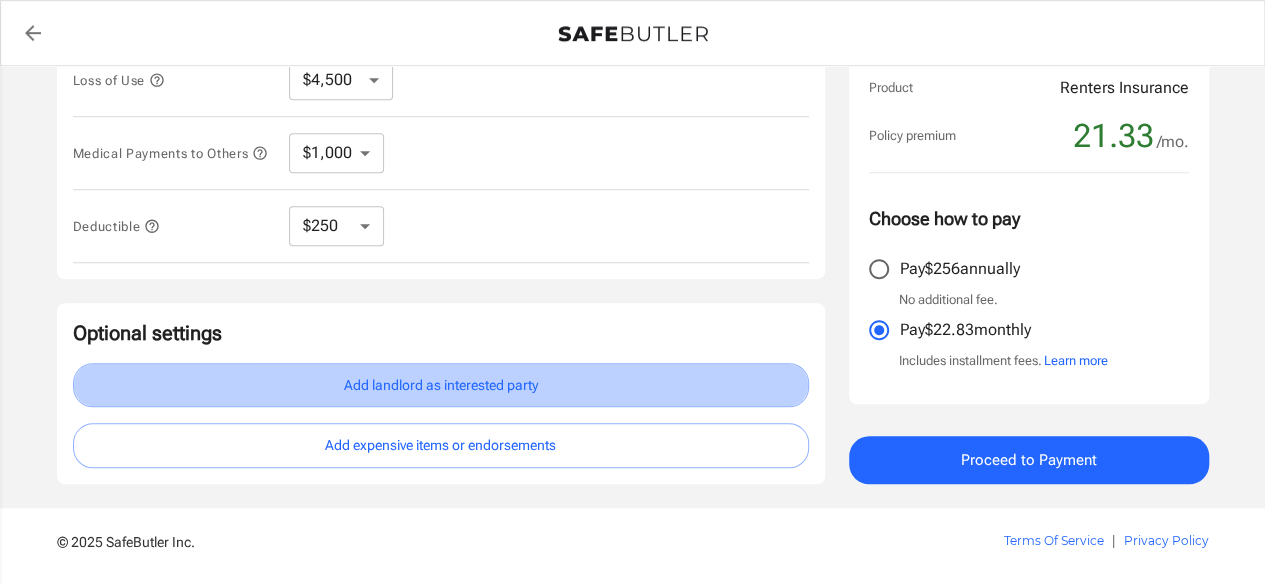 click on "Add landlord as interested party" at bounding box center [441, 385] 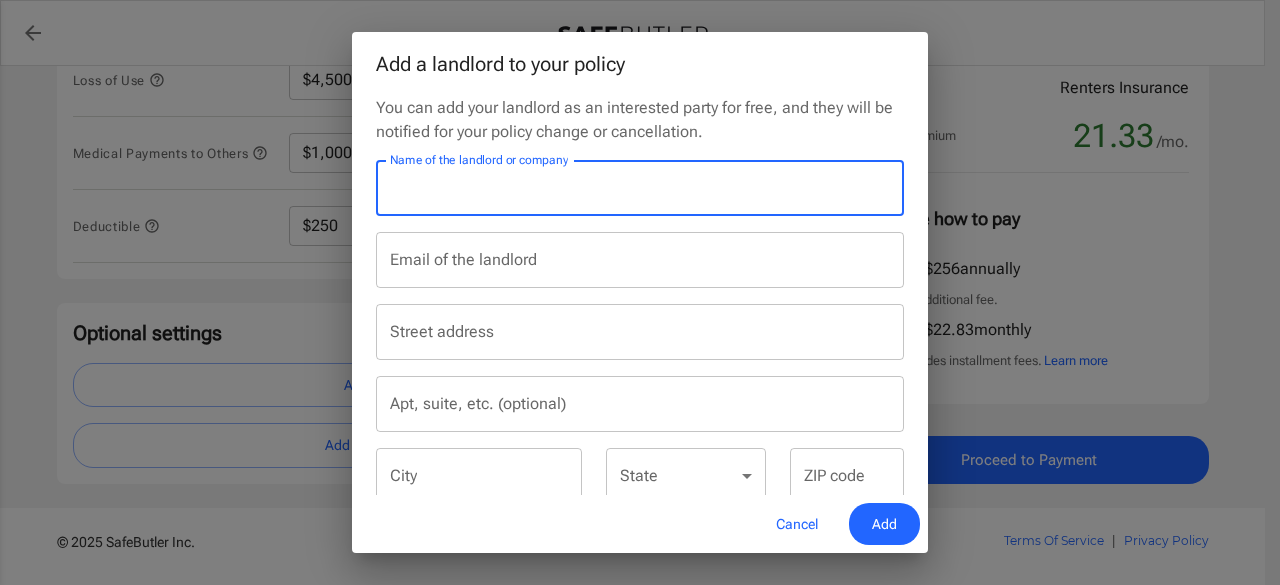 click on "Name of the landlord or company" at bounding box center (640, 188) 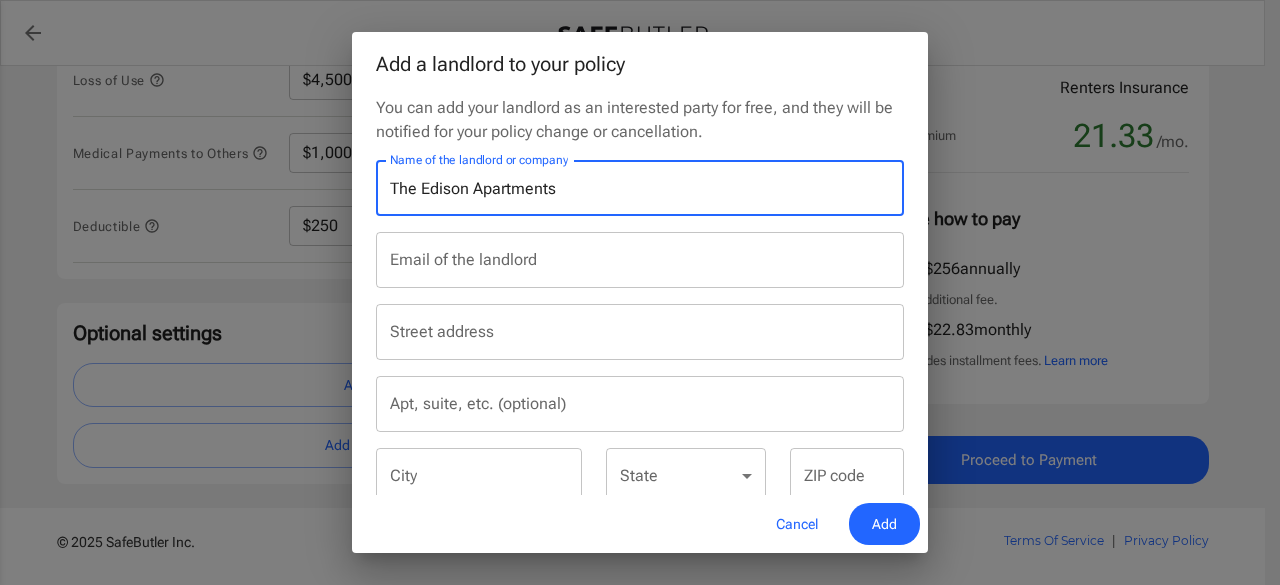 type on "The Edison Apartments" 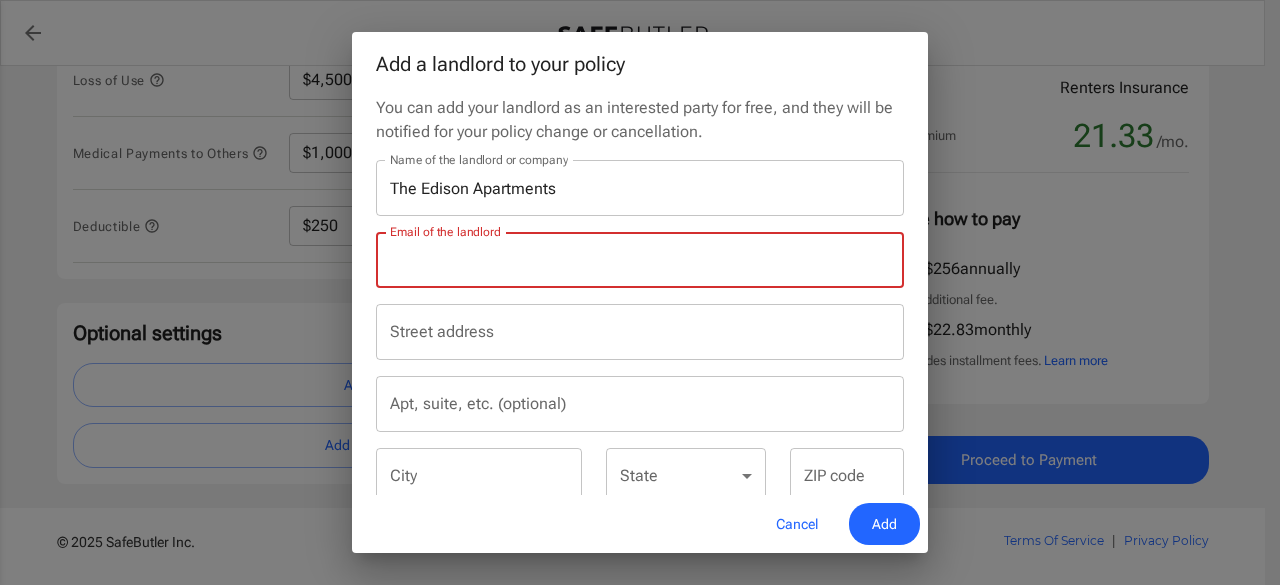 click on "Email of the landlord" at bounding box center (640, 260) 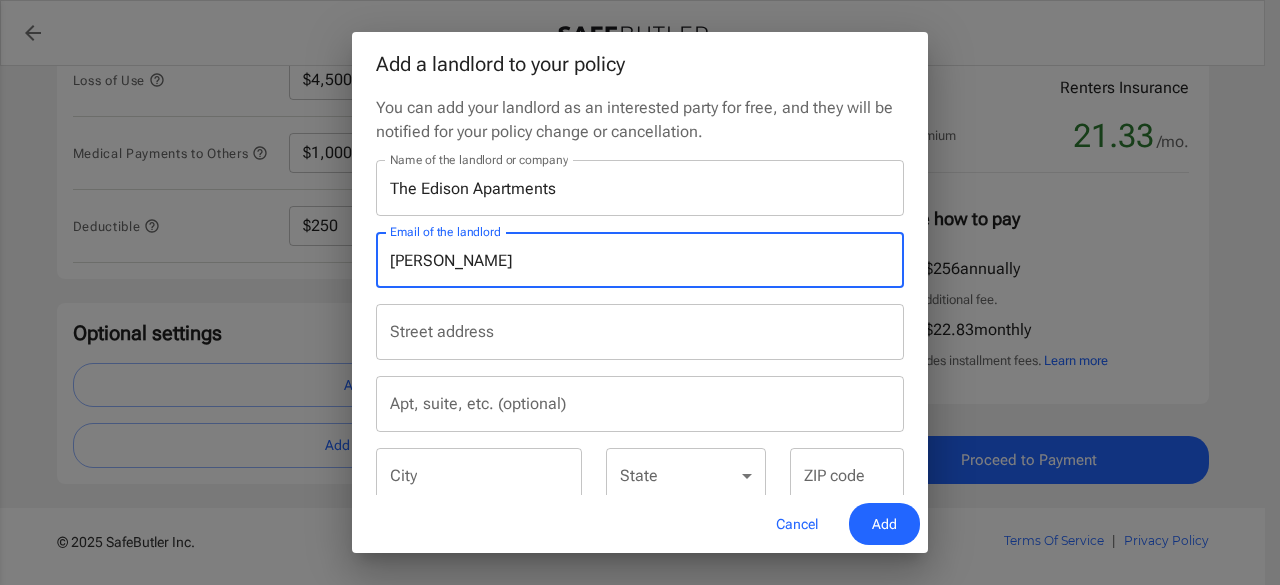 type on "[PERSON_NAME]" 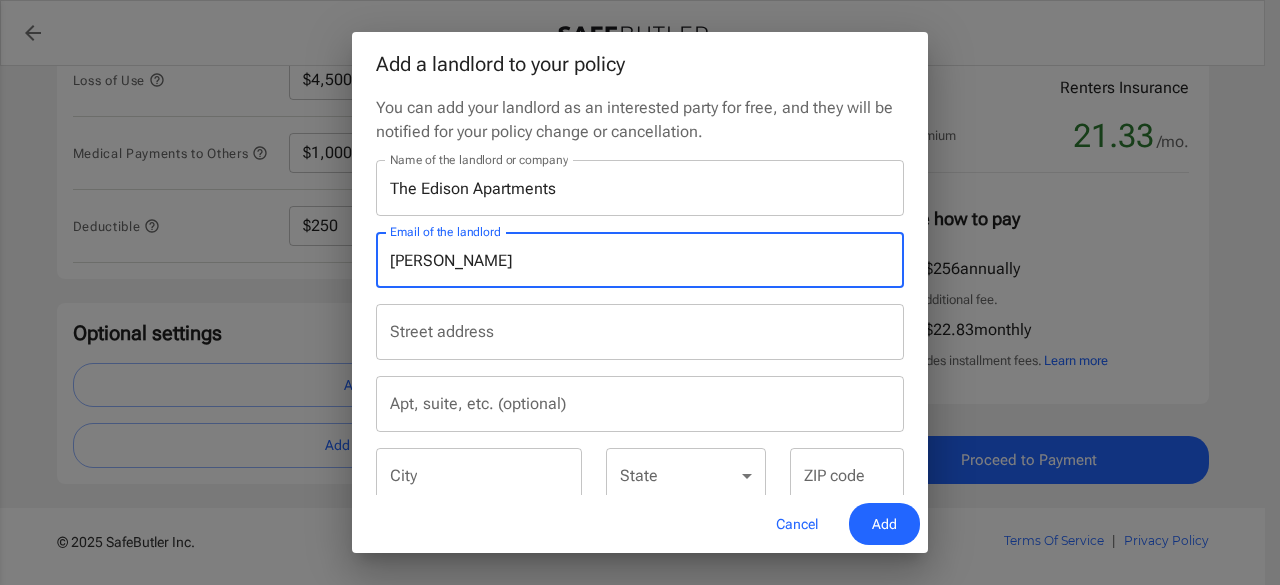 drag, startPoint x: 508, startPoint y: 263, endPoint x: 186, endPoint y: 235, distance: 323.2151 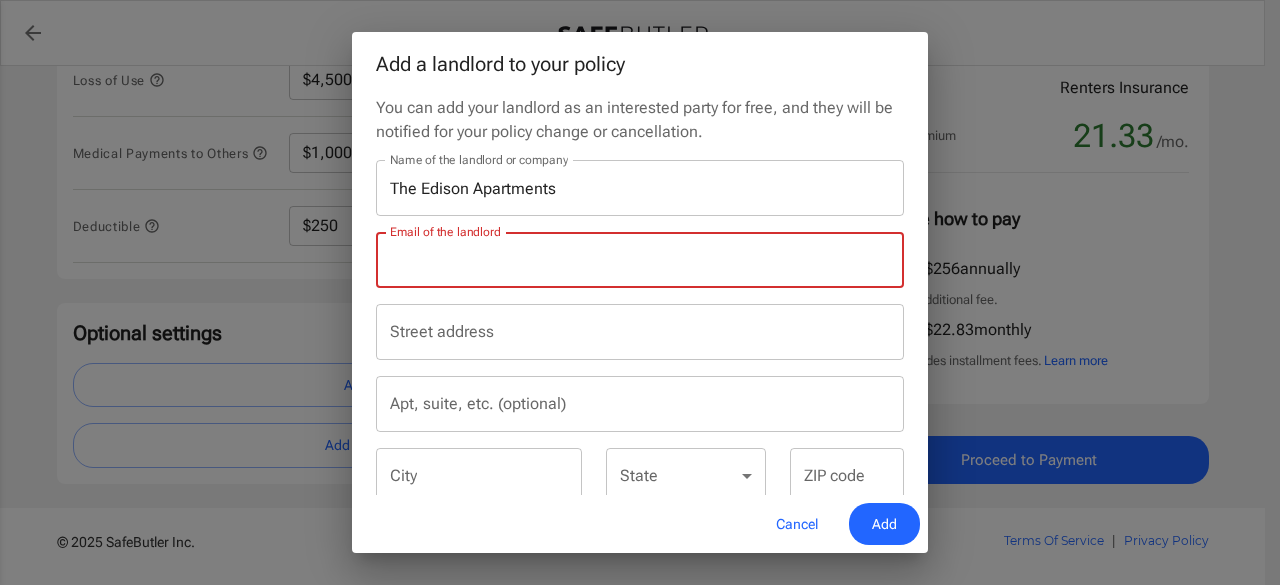 paste on "[PERSON_NAME][EMAIL_ADDRESS][DOMAIN_NAME]" 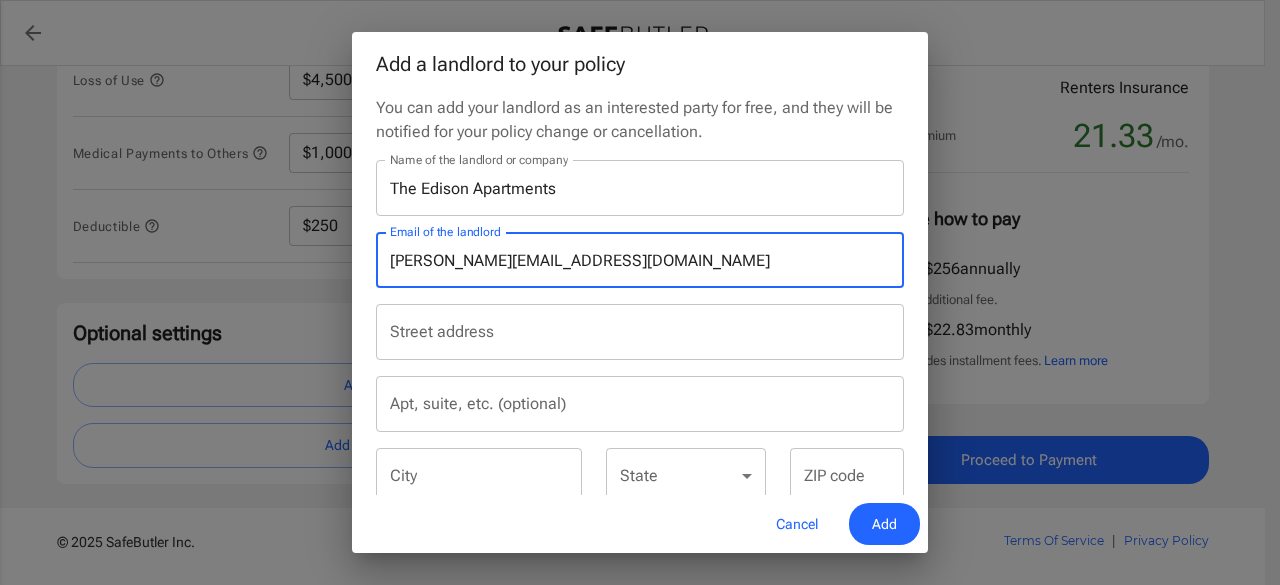 drag, startPoint x: 275, startPoint y: 237, endPoint x: 0, endPoint y: 156, distance: 286.681 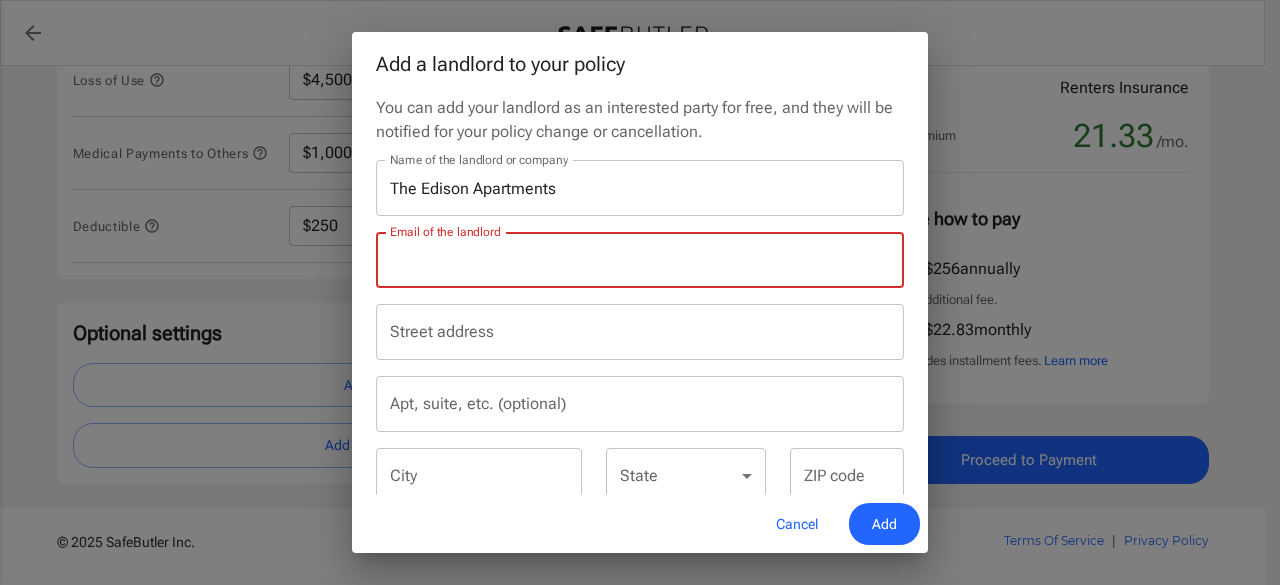 click on "Email of the landlord" at bounding box center [640, 260] 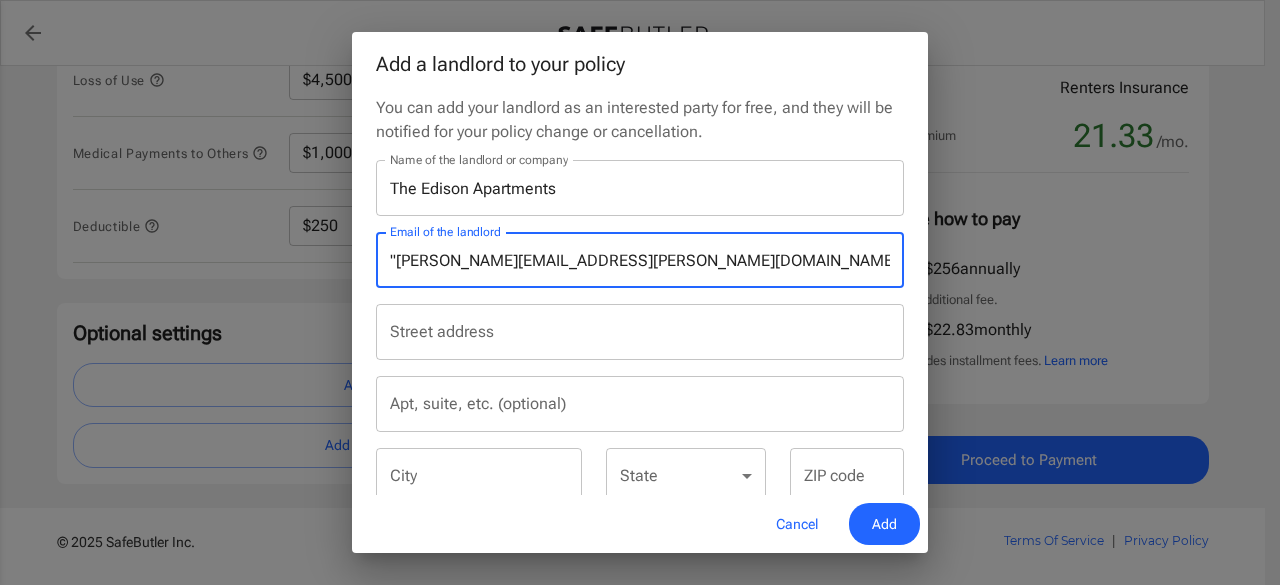 click on ""[PERSON_NAME][EMAIL_ADDRESS][PERSON_NAME][DOMAIN_NAME]" at bounding box center (640, 260) 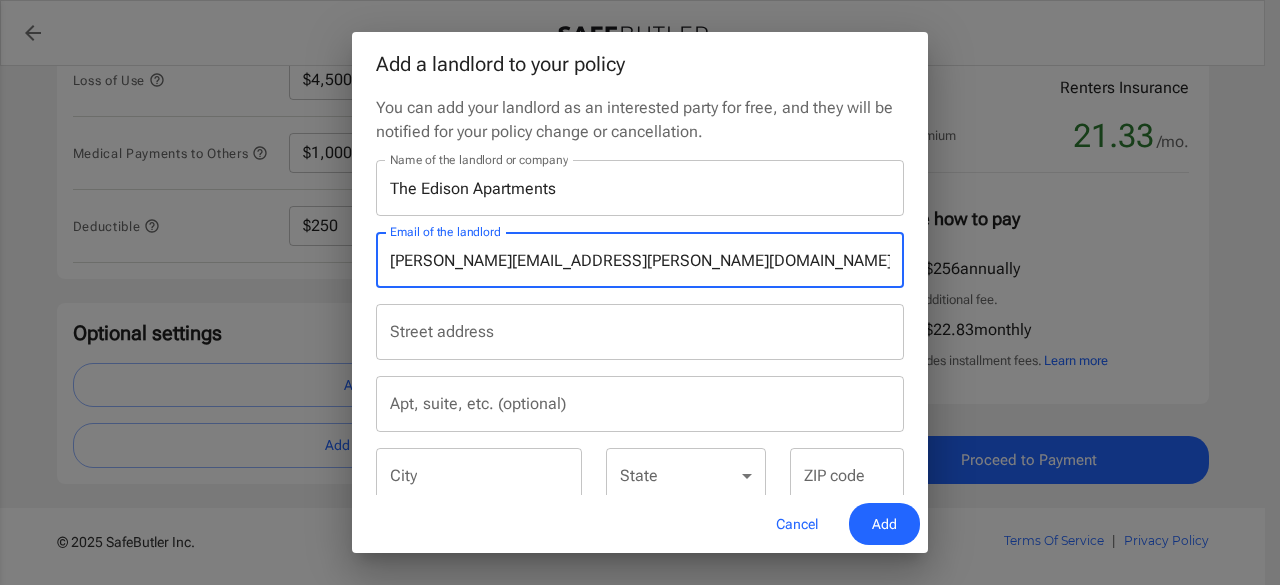 click on "Street address" at bounding box center [640, 332] 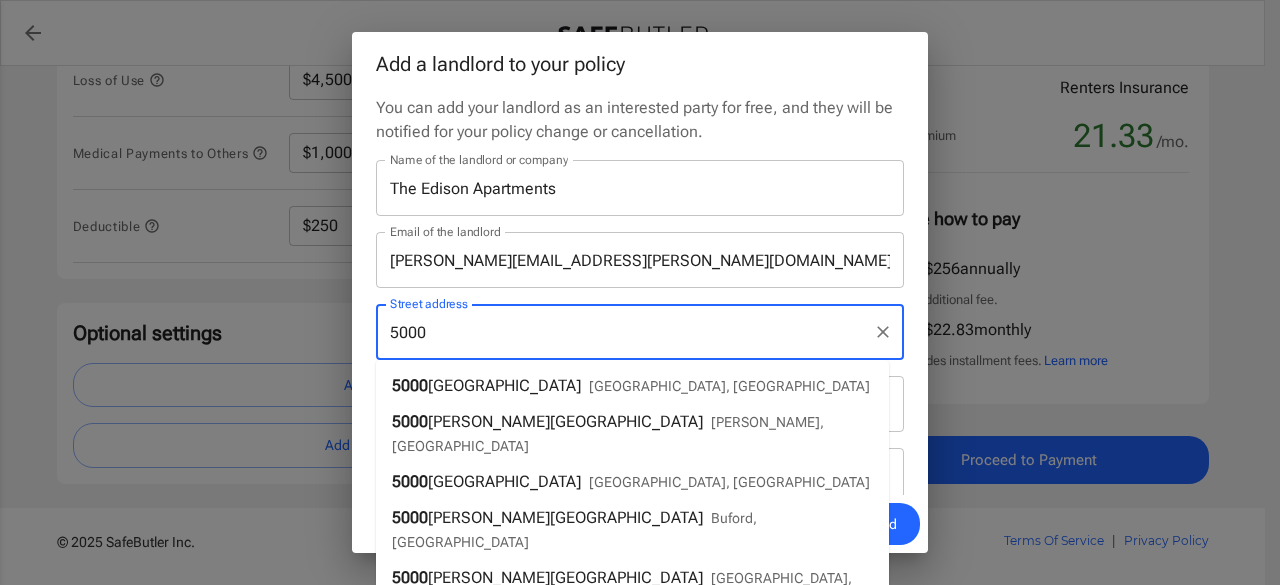 click on "[GEOGRAPHIC_DATA]" at bounding box center (504, 385) 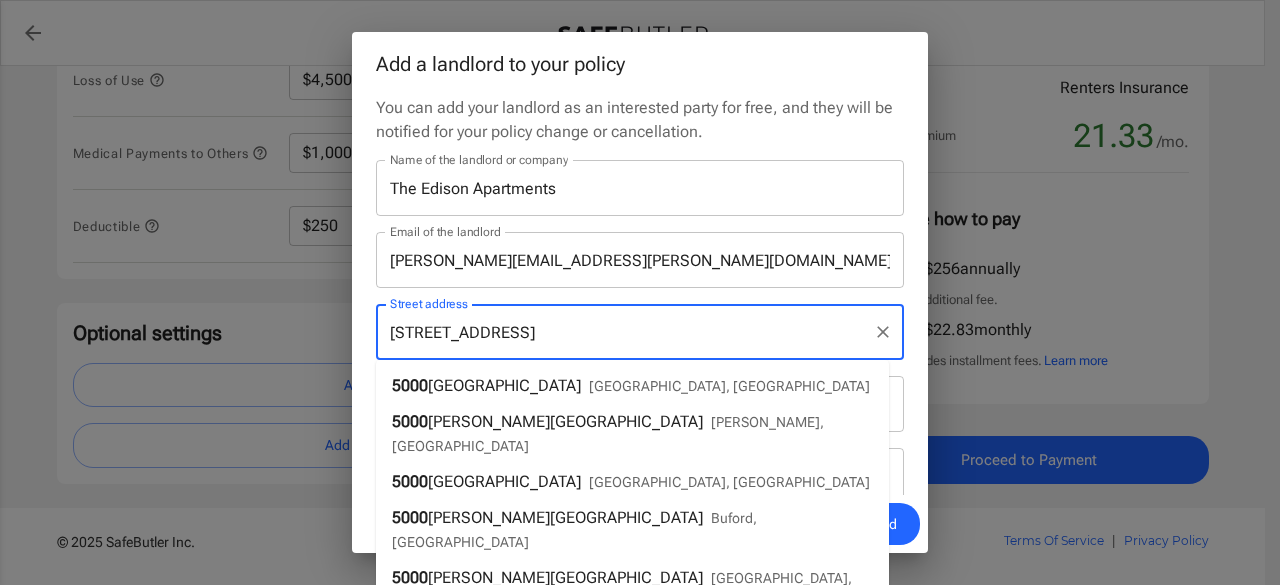 type on "[GEOGRAPHIC_DATA]" 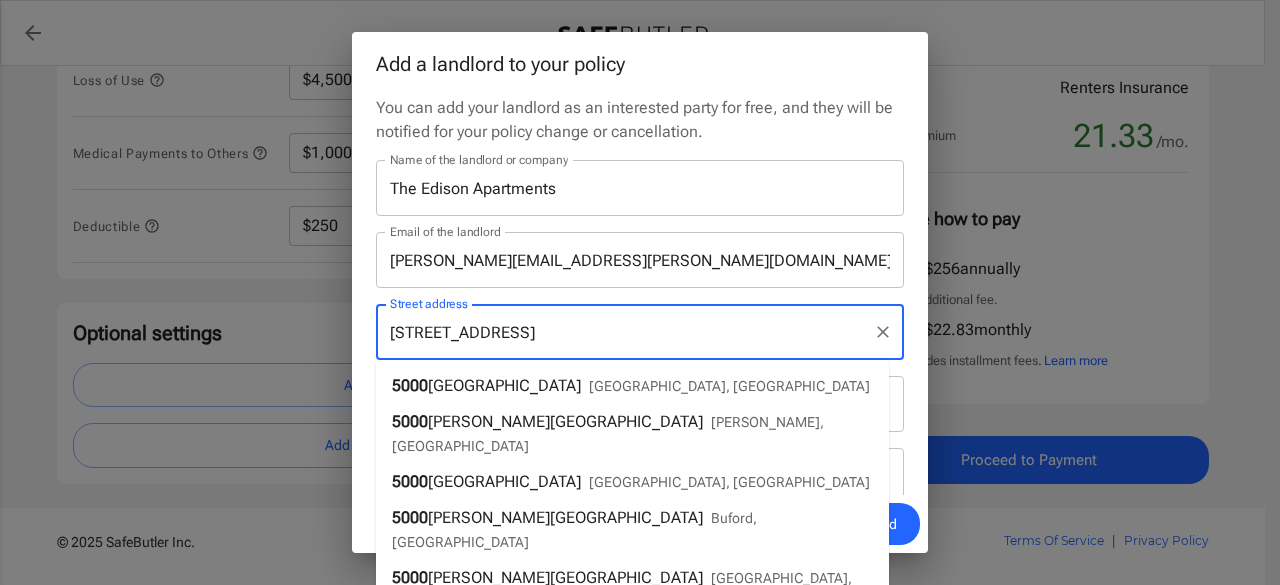 type on "[STREET_ADDRESS]" 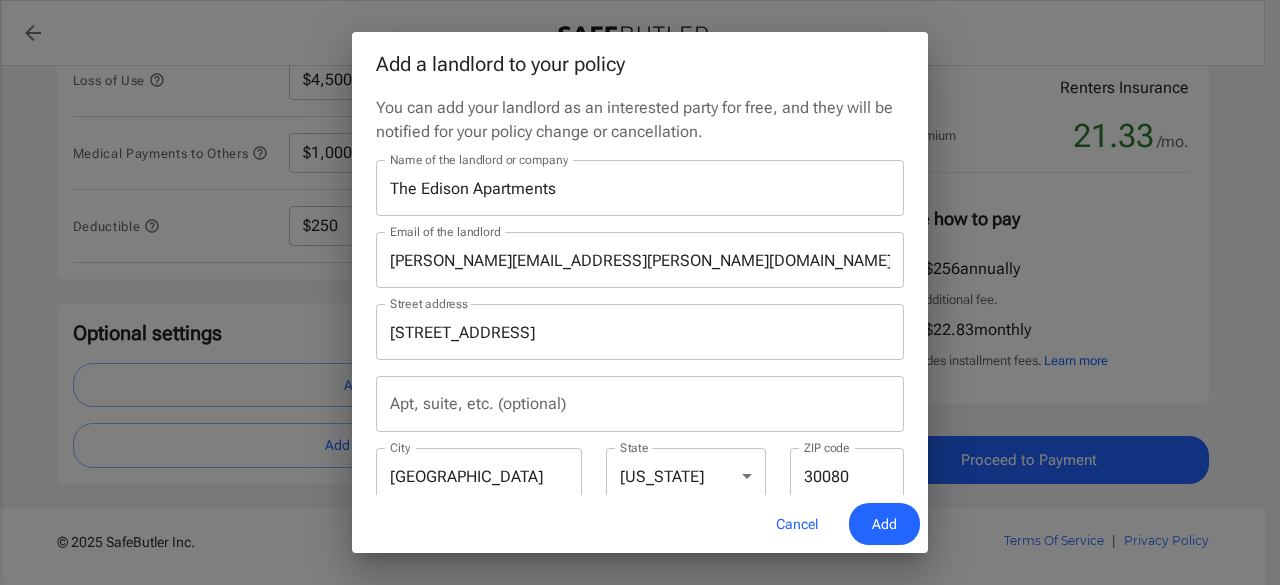 click on "Apt, suite, etc. (optional)" at bounding box center (640, 404) 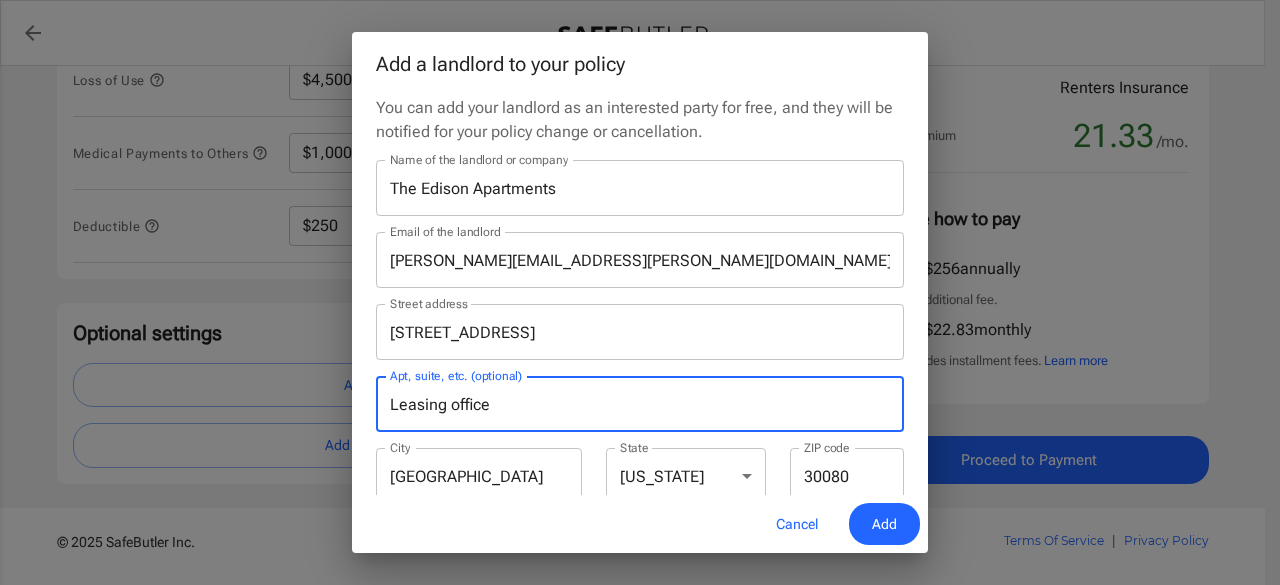 type on "Leasing office" 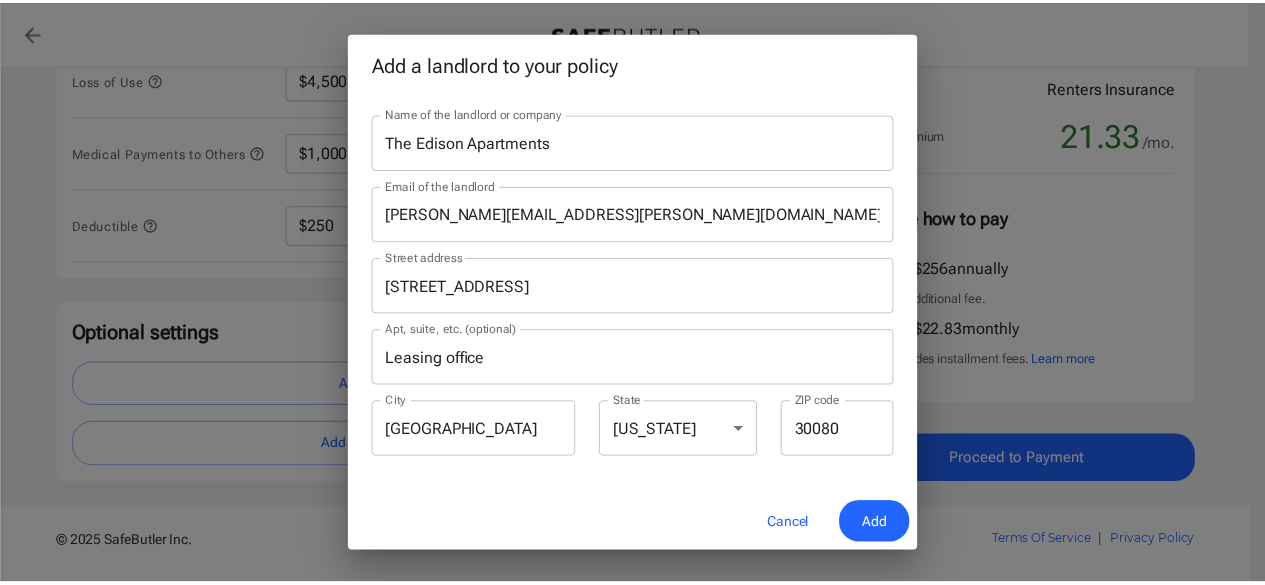 scroll, scrollTop: 48, scrollLeft: 0, axis: vertical 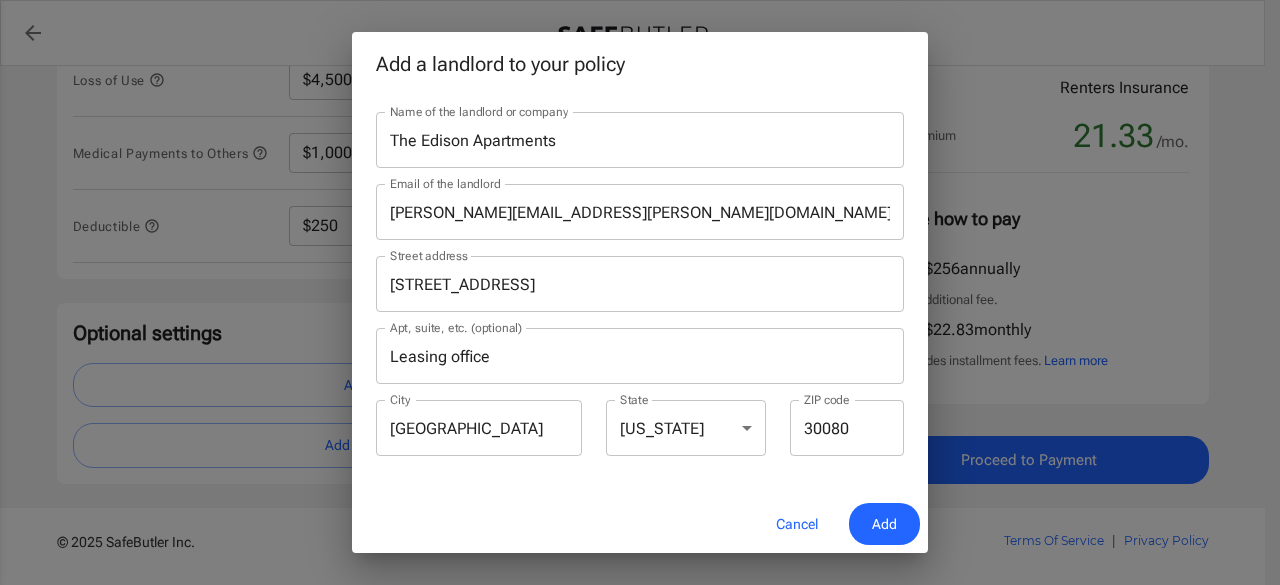 click on "Add" at bounding box center (884, 524) 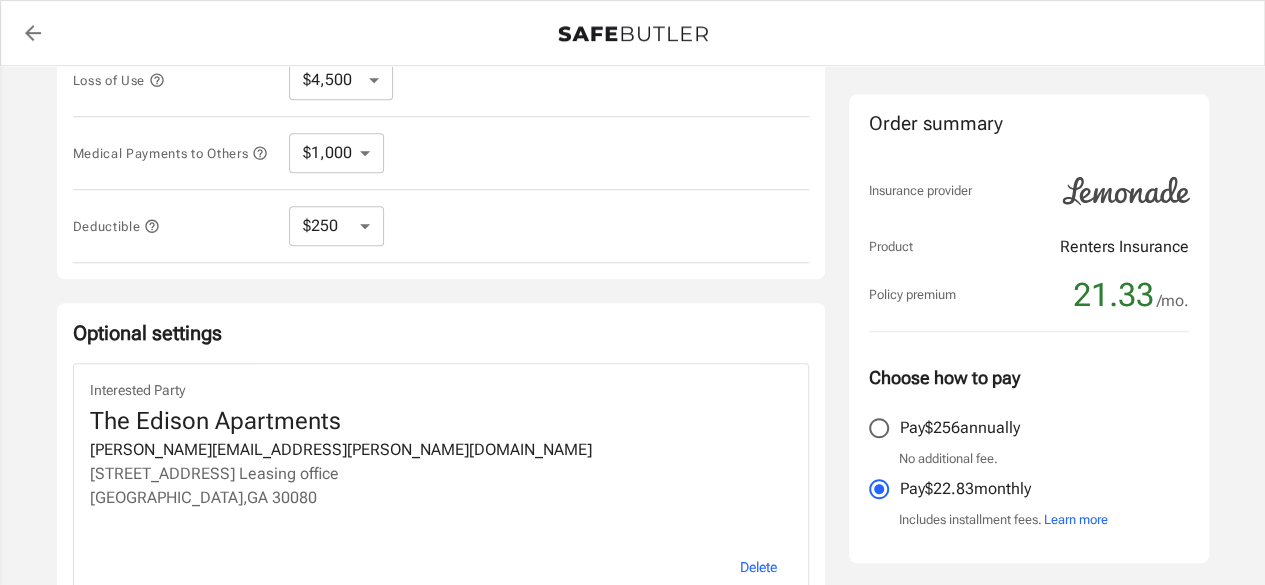 drag, startPoint x: 1262, startPoint y: 341, endPoint x: 1264, endPoint y: 421, distance: 80.024994 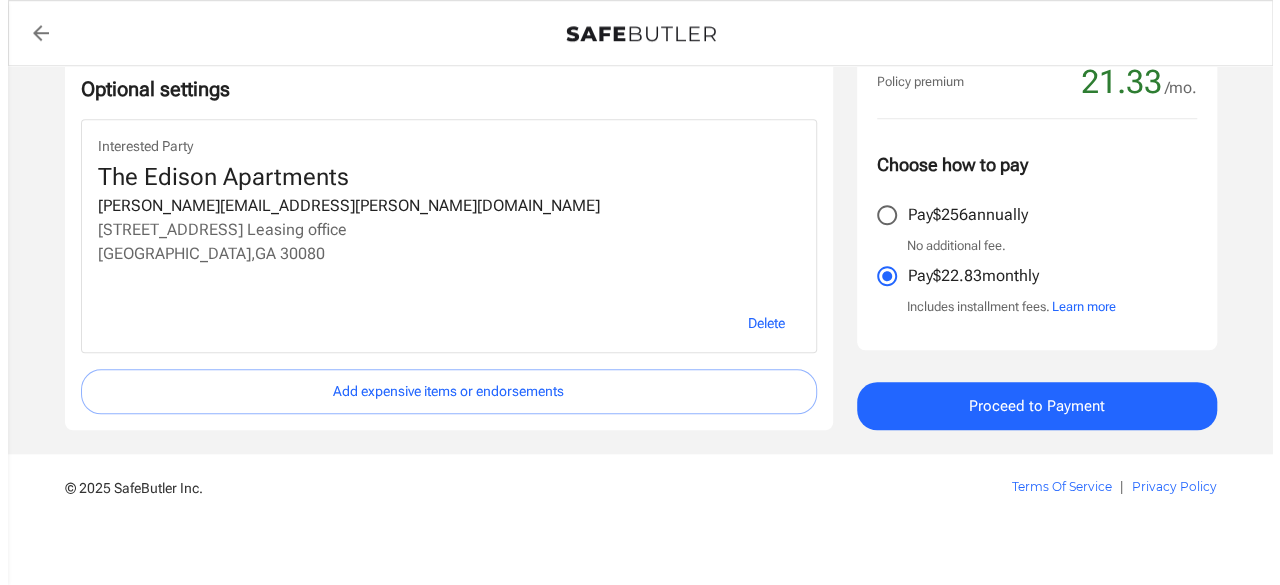 scroll, scrollTop: 877, scrollLeft: 0, axis: vertical 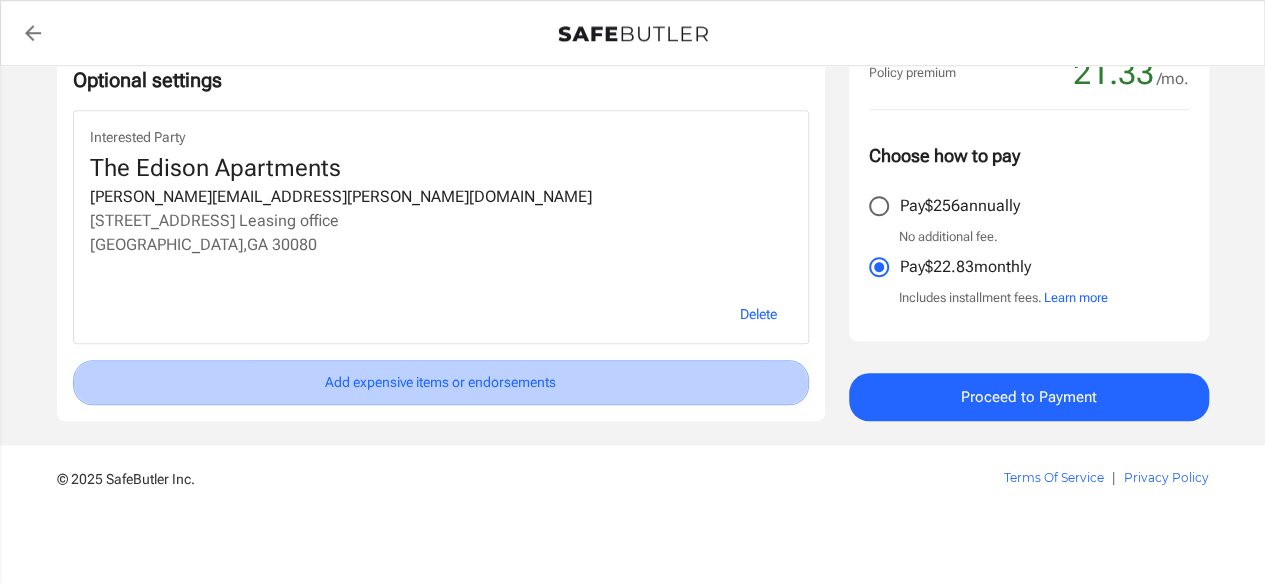 click on "Add expensive items or endorsements" at bounding box center [441, 382] 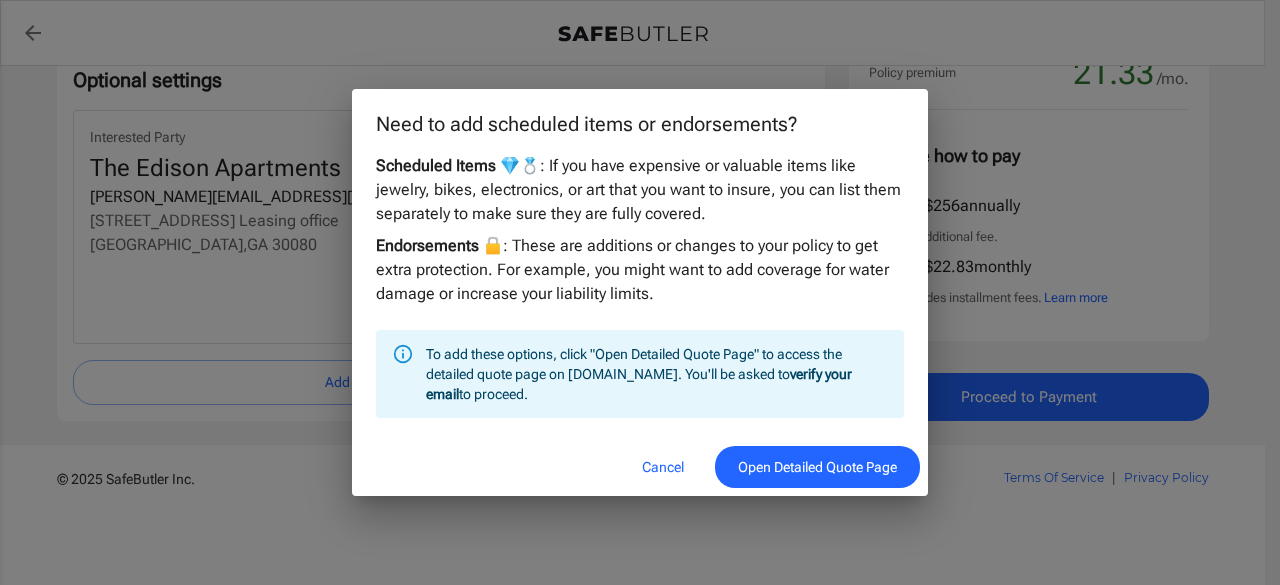 click on "Open Detailed Quote Page" at bounding box center [817, 467] 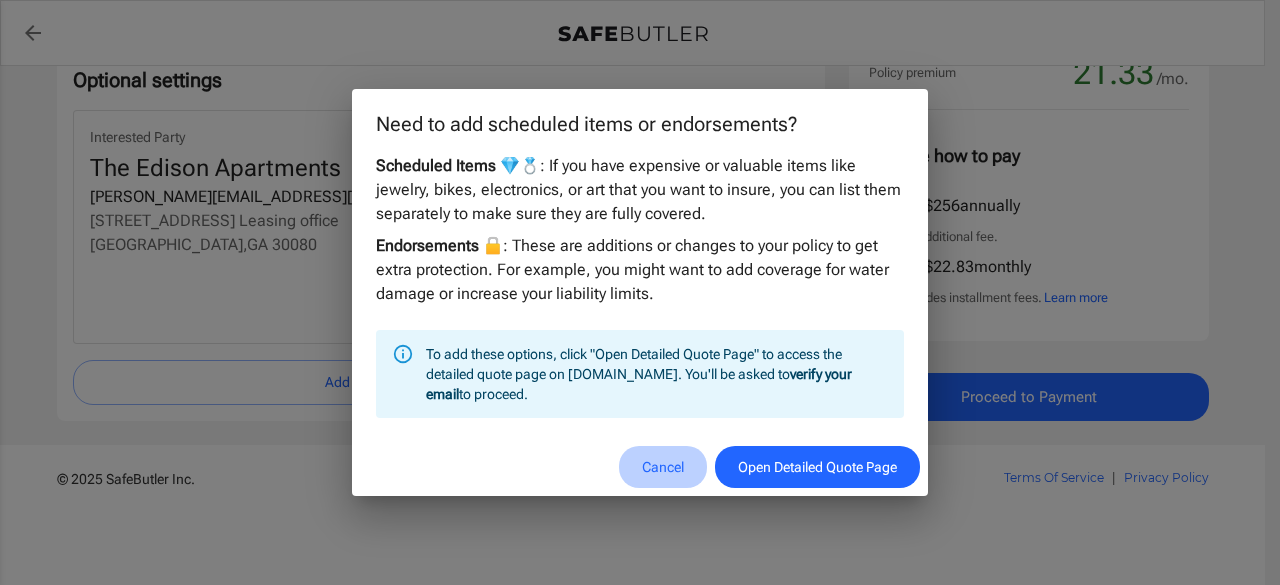 click on "Cancel" at bounding box center [663, 467] 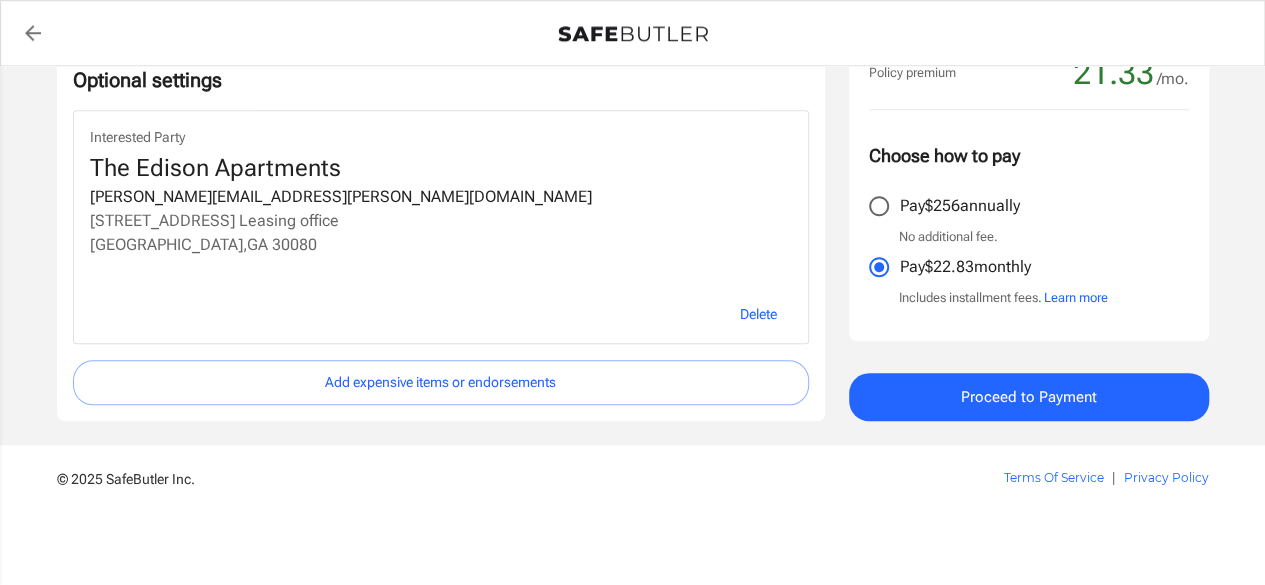 click on "Proceed to Payment" at bounding box center [1029, 397] 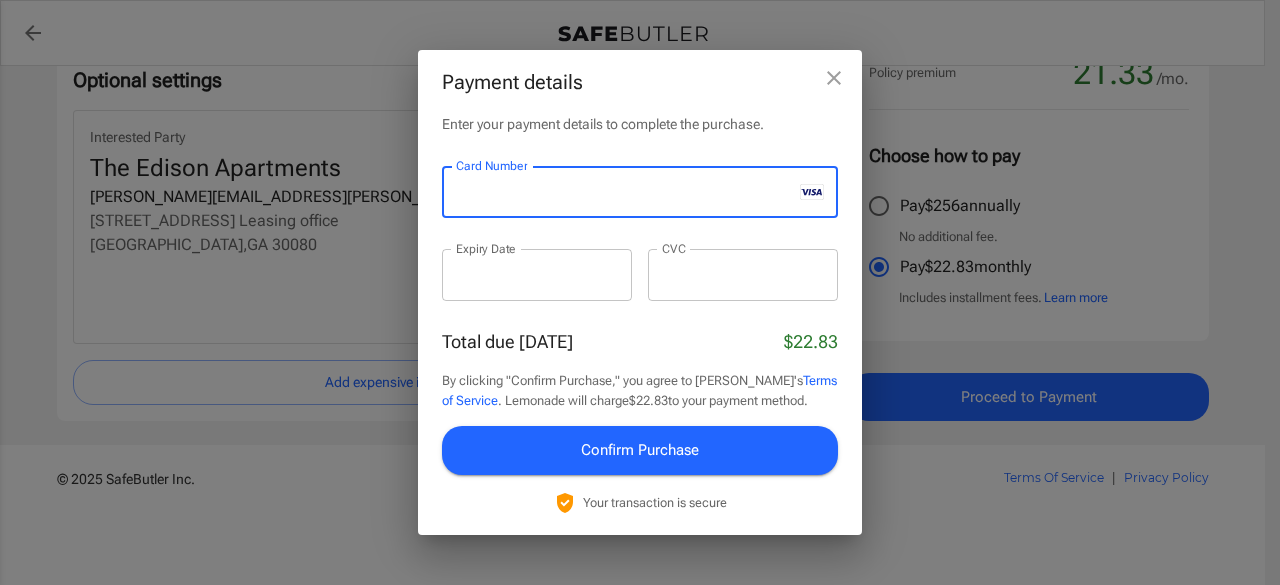 click at bounding box center (537, 275) 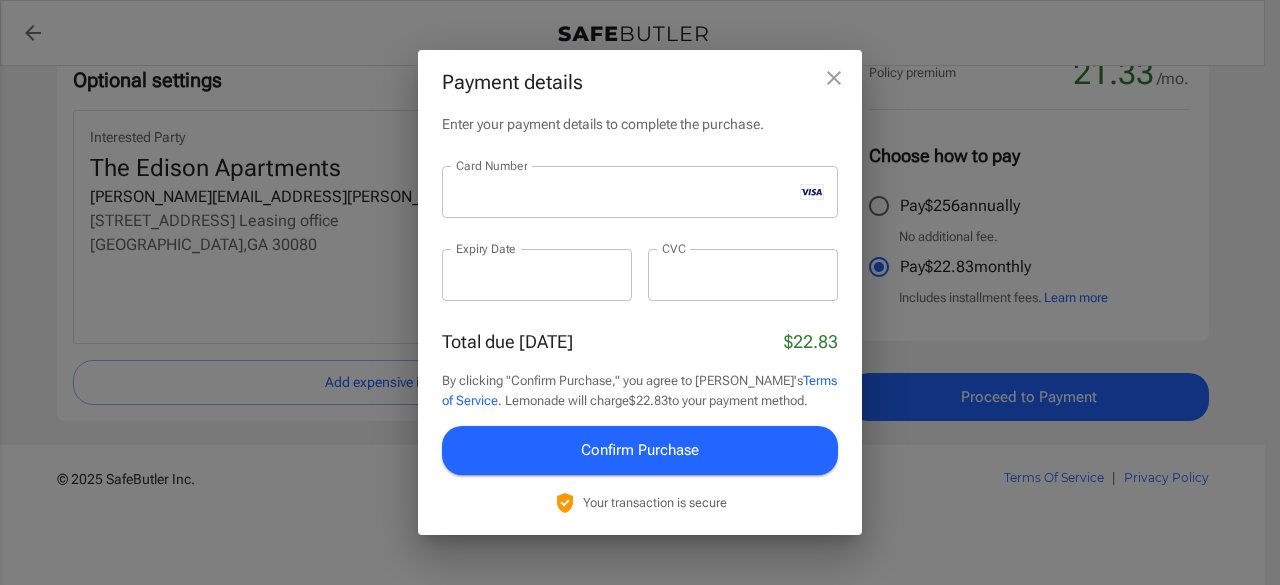 click at bounding box center (743, 275) 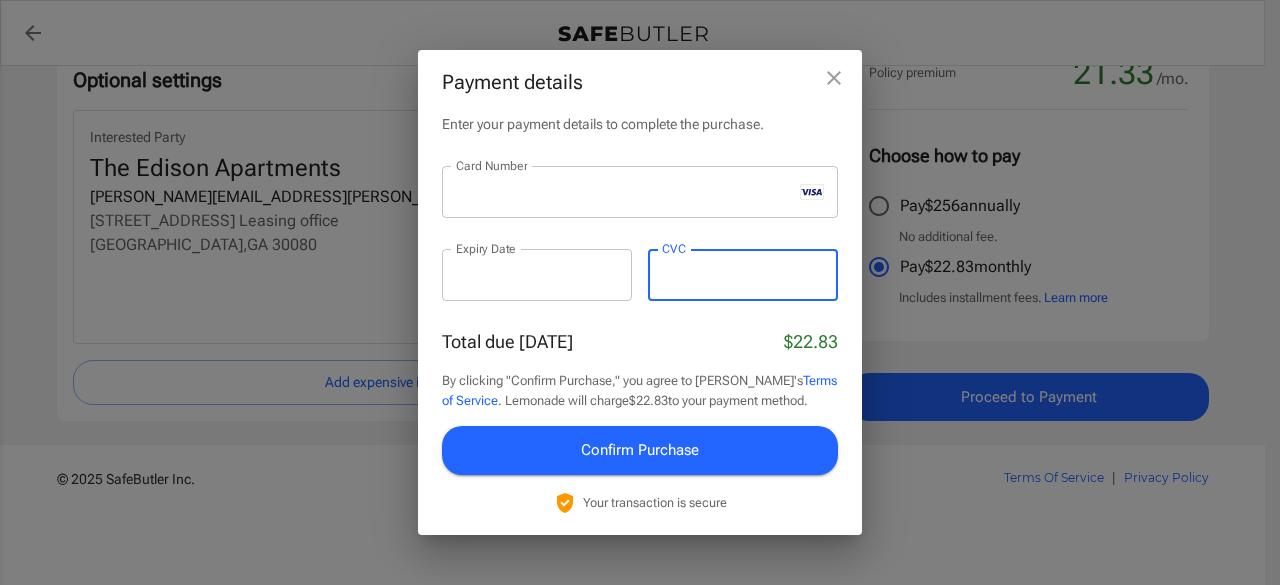click at bounding box center [743, 275] 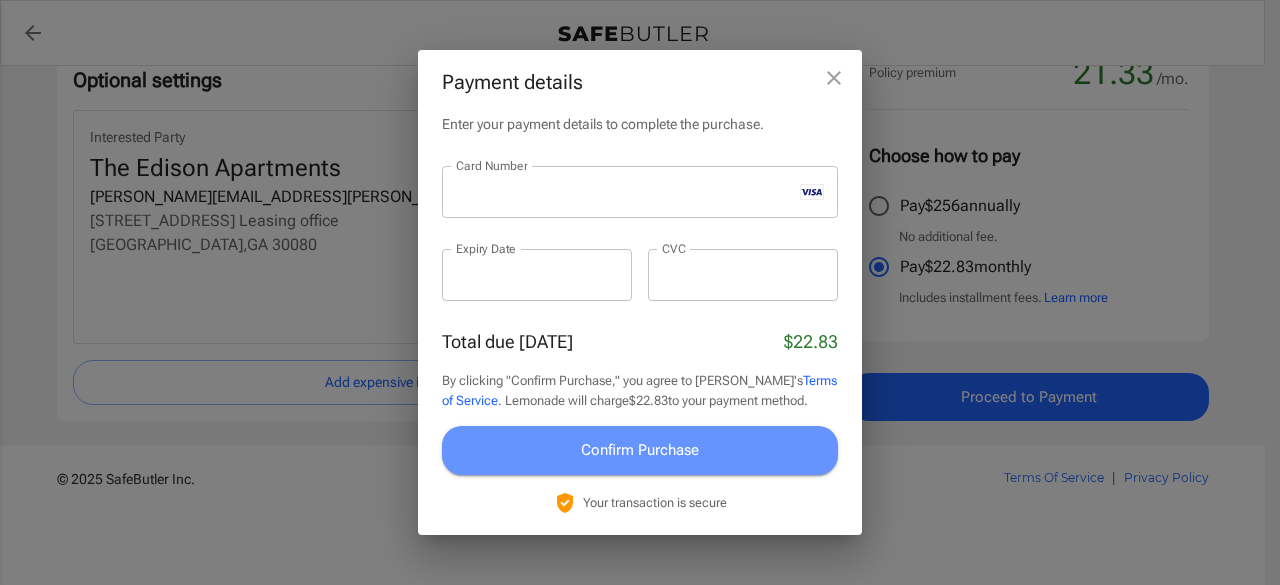 click on "Confirm Purchase" at bounding box center [640, 450] 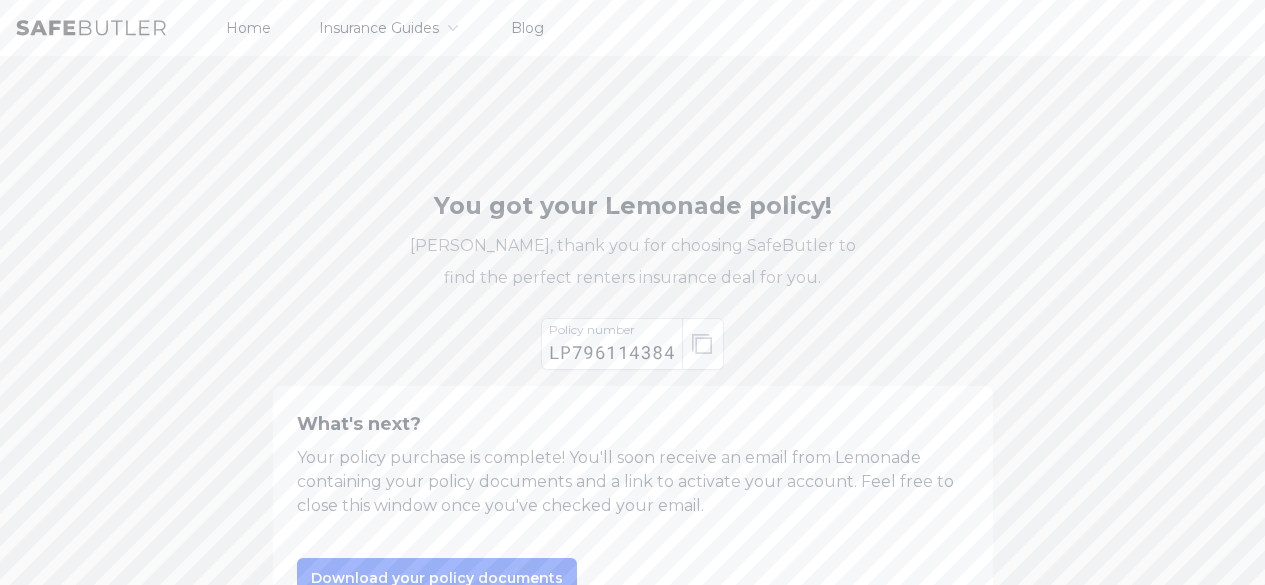 scroll, scrollTop: 0, scrollLeft: 0, axis: both 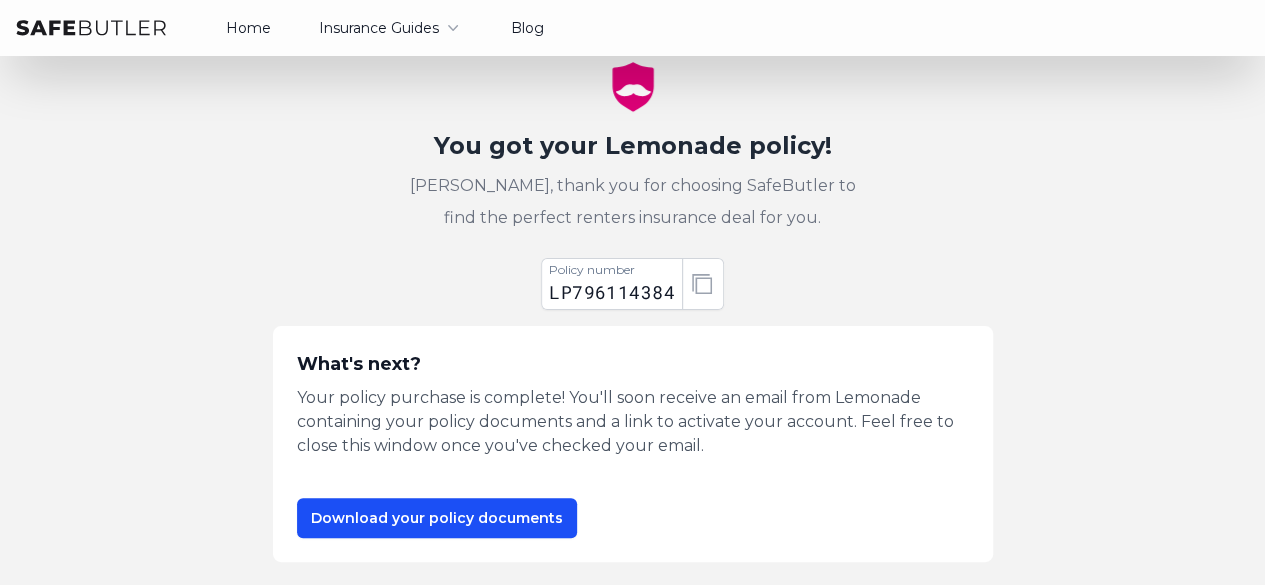 click on "What's next?
Your policy purchase is complete! You'll soon receive an email from Lemonade
containing your policy documents and a link to activate your account. Feel free
to close this window once you've checked your email.
Download your policy documents" at bounding box center (633, 444) 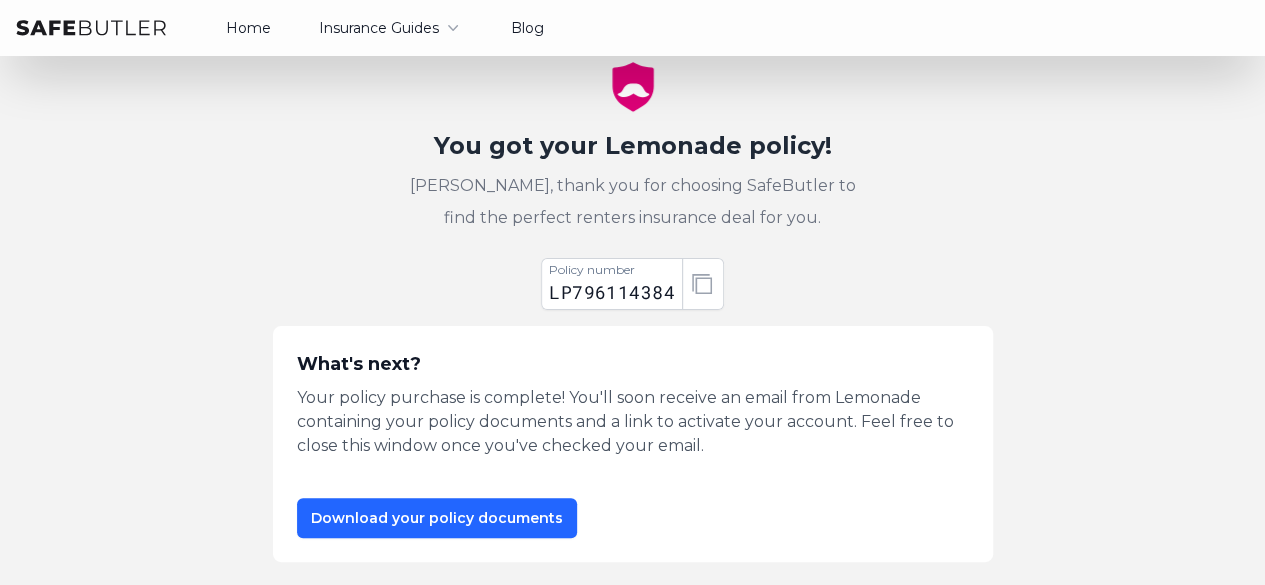 click on "Download your policy documents" at bounding box center (437, 518) 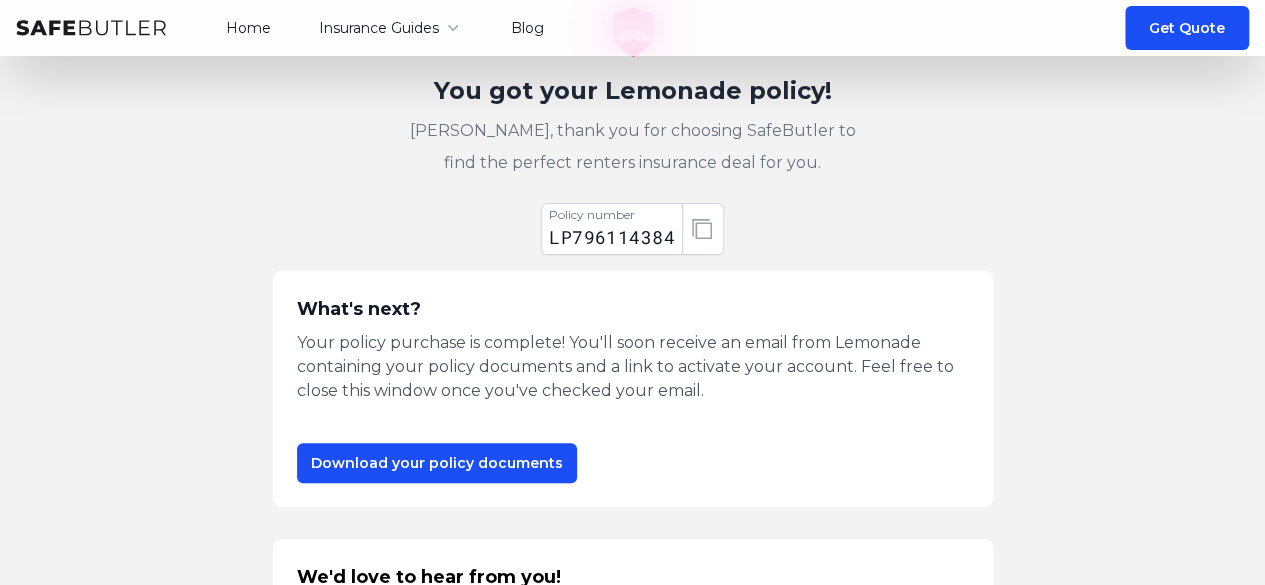 scroll, scrollTop: 223, scrollLeft: 0, axis: vertical 